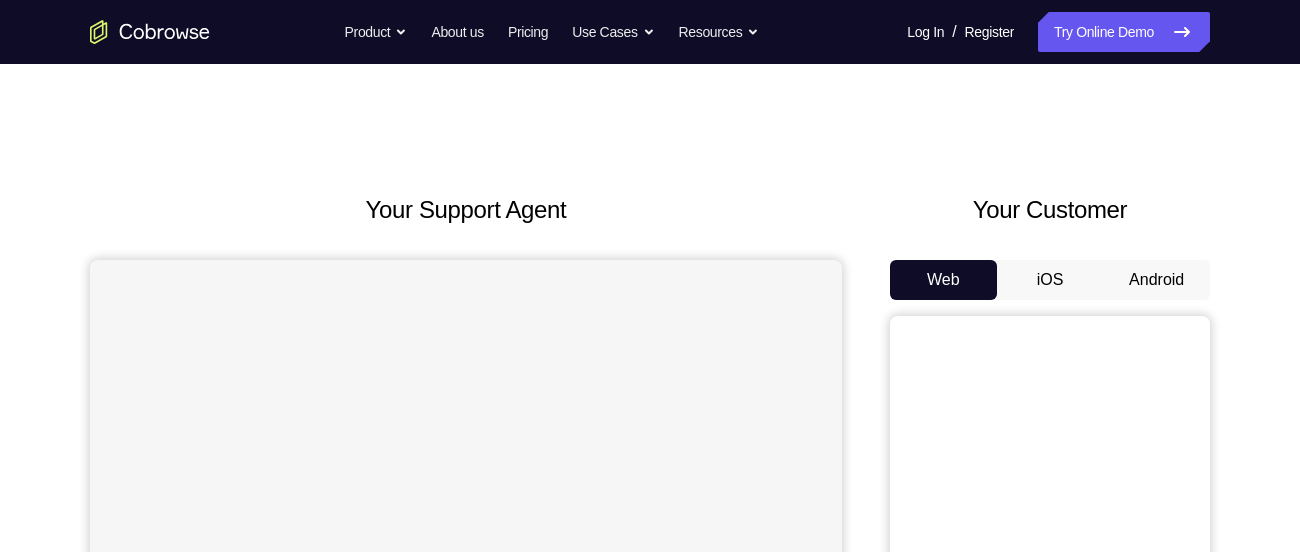scroll, scrollTop: 0, scrollLeft: 0, axis: both 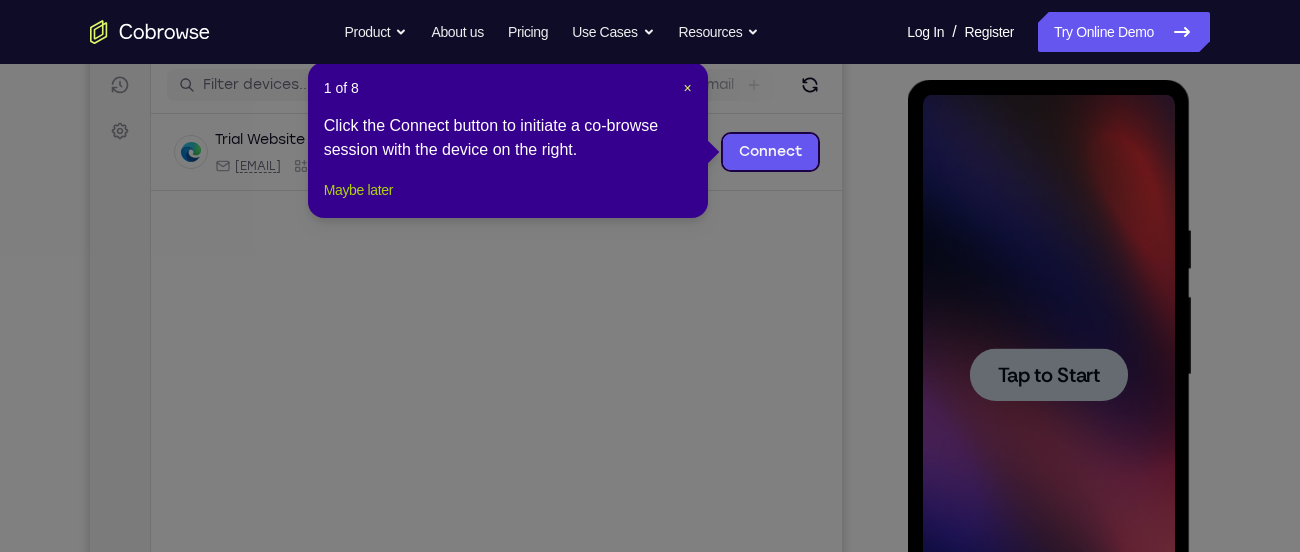 click on "Maybe later" at bounding box center (358, 190) 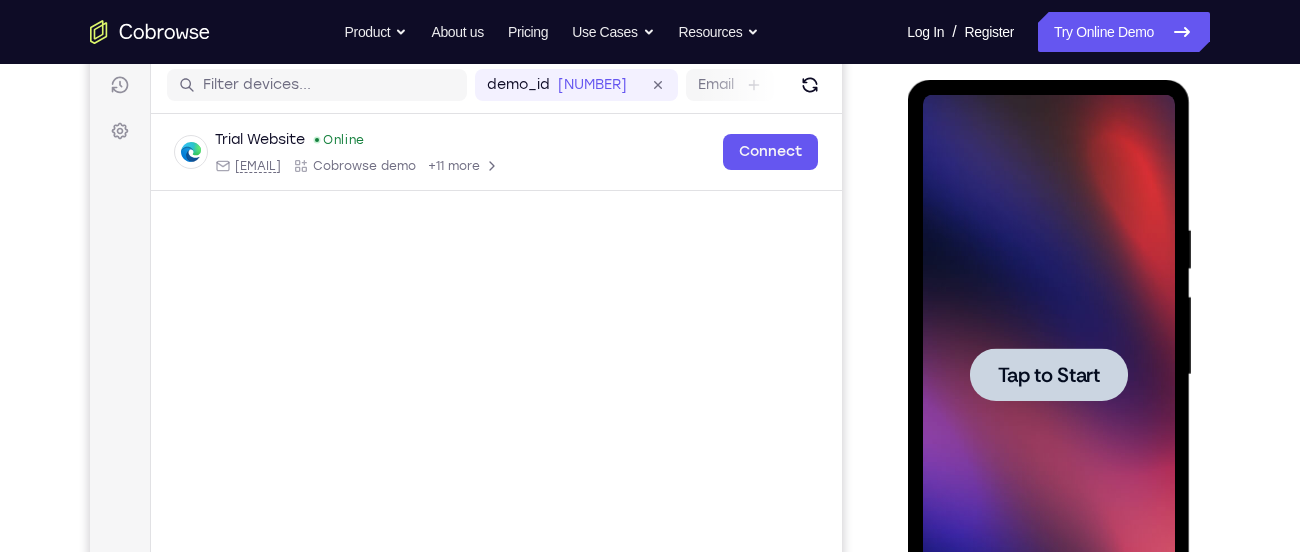 click on "Tap to Start" at bounding box center [1048, 375] 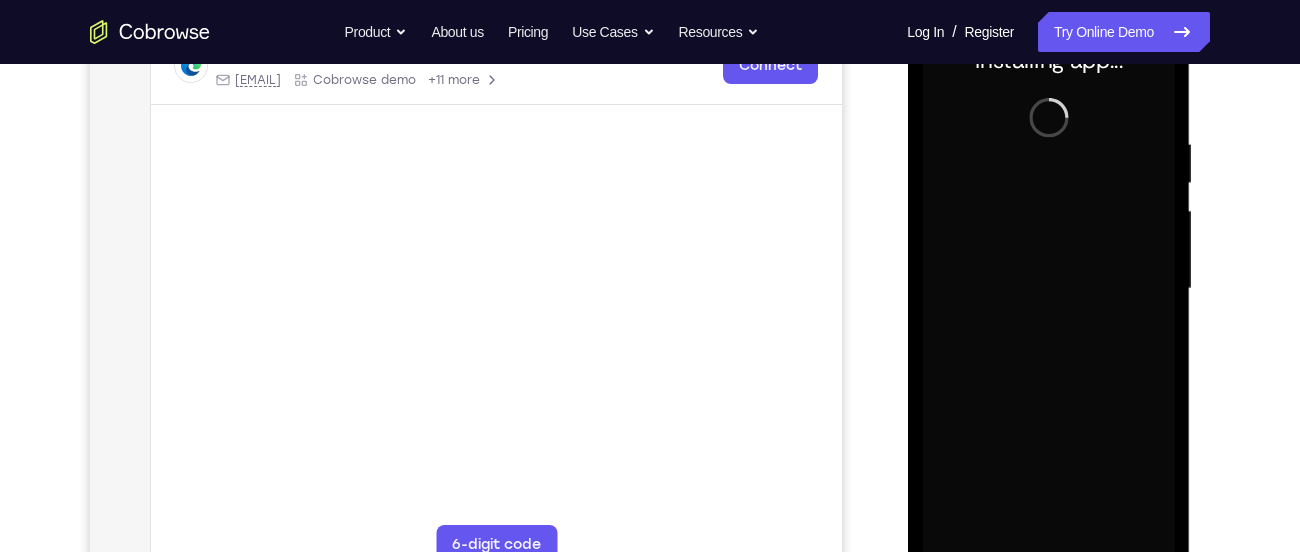 scroll, scrollTop: 383, scrollLeft: 0, axis: vertical 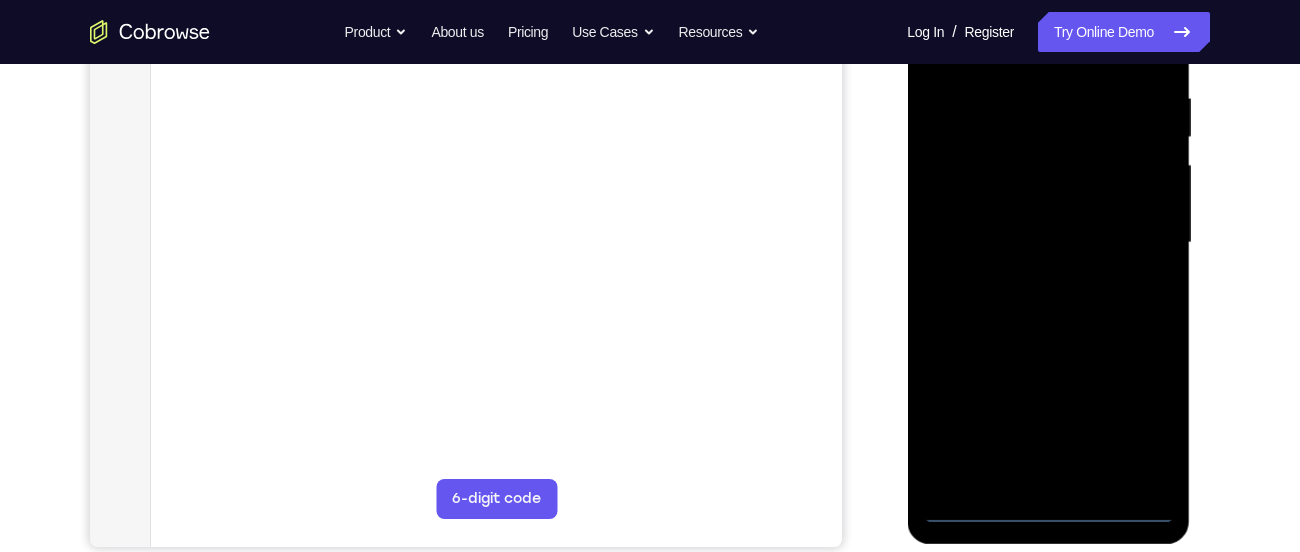 click at bounding box center (1048, 243) 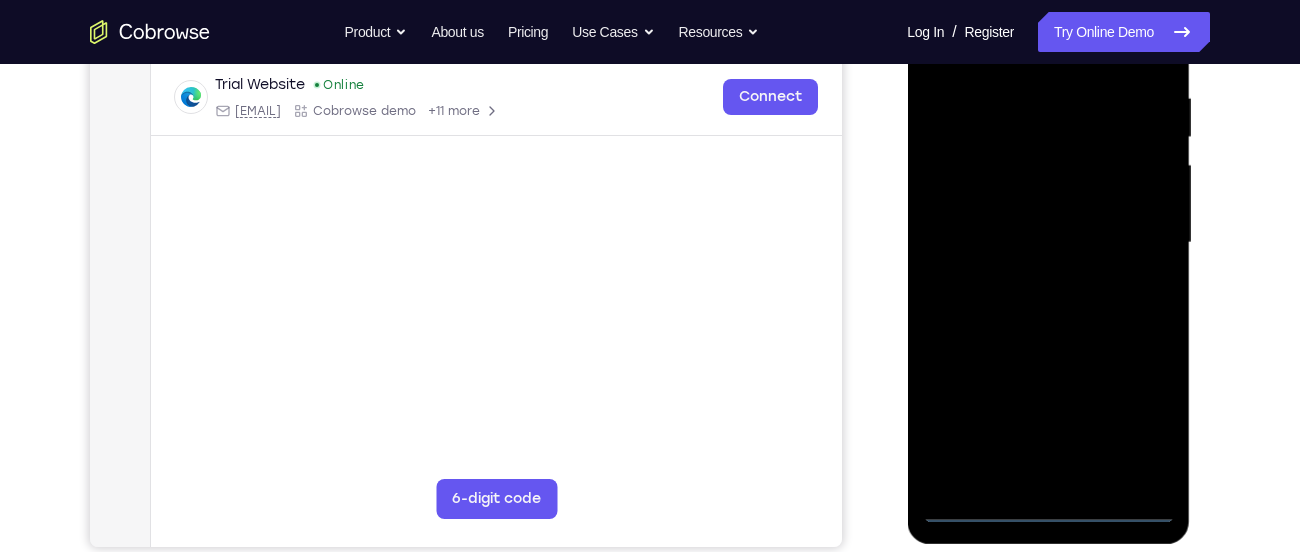 click at bounding box center [1048, 243] 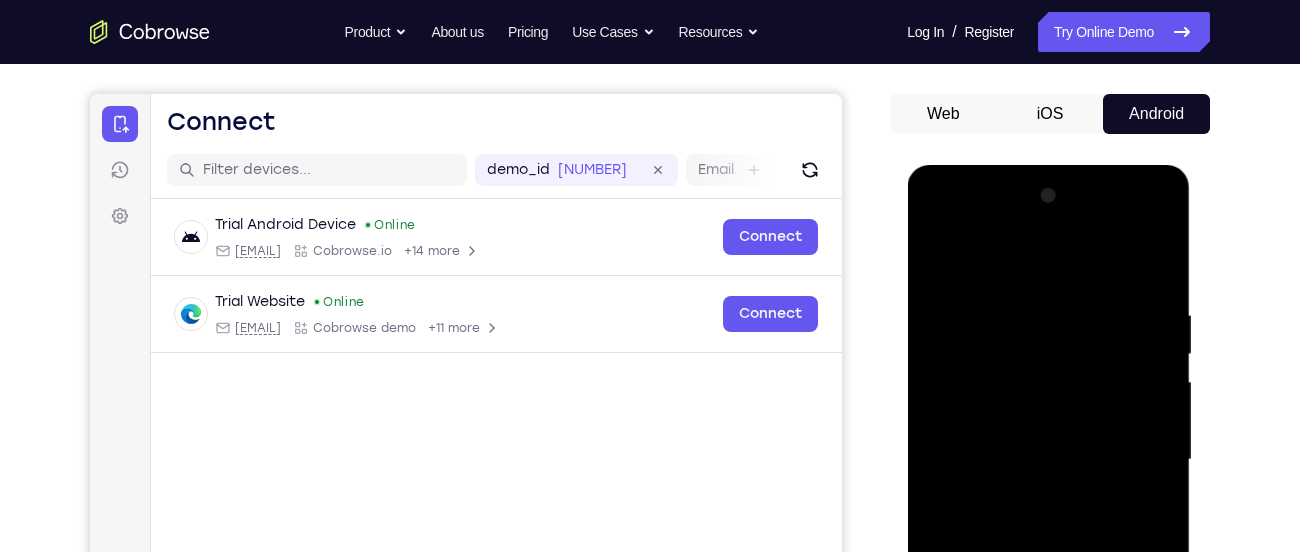 scroll, scrollTop: 165, scrollLeft: 0, axis: vertical 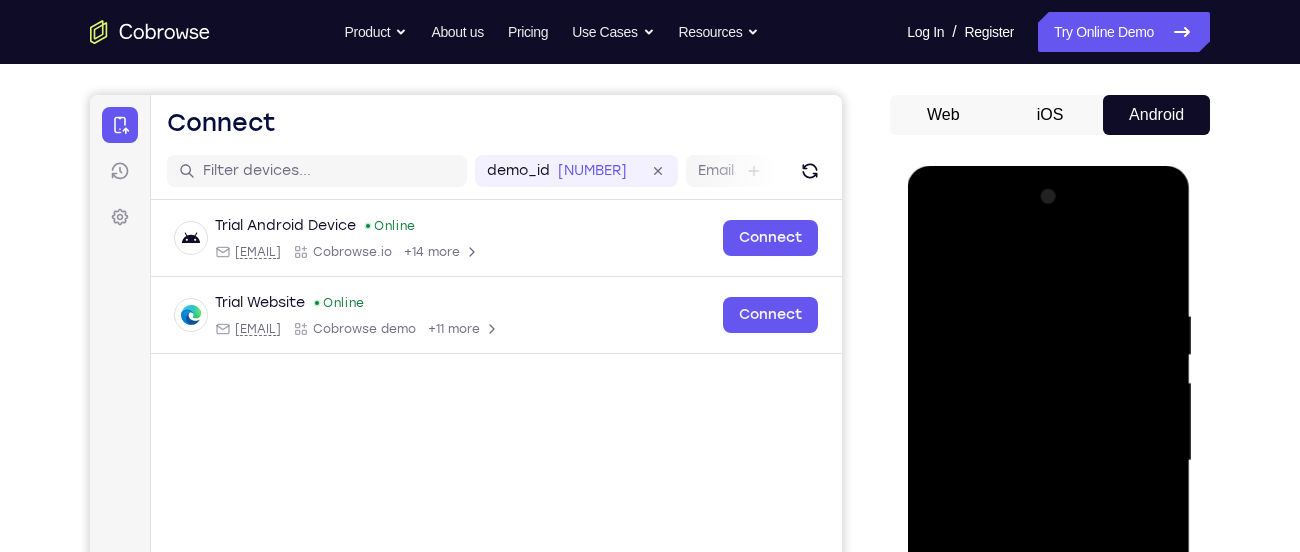 click at bounding box center [1048, 461] 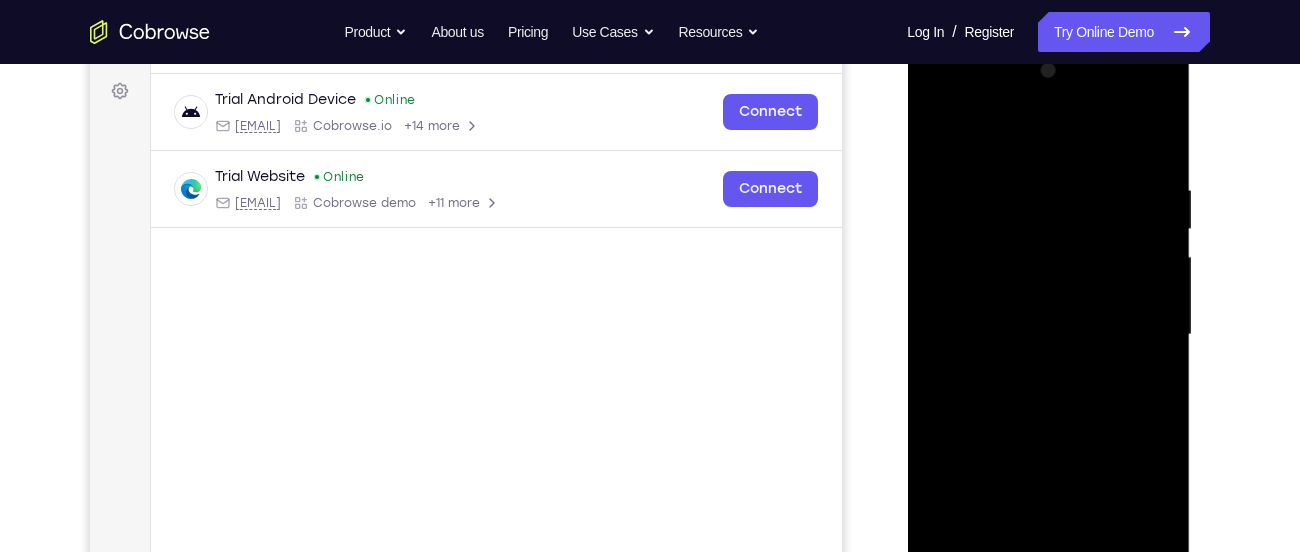 scroll, scrollTop: 297, scrollLeft: 0, axis: vertical 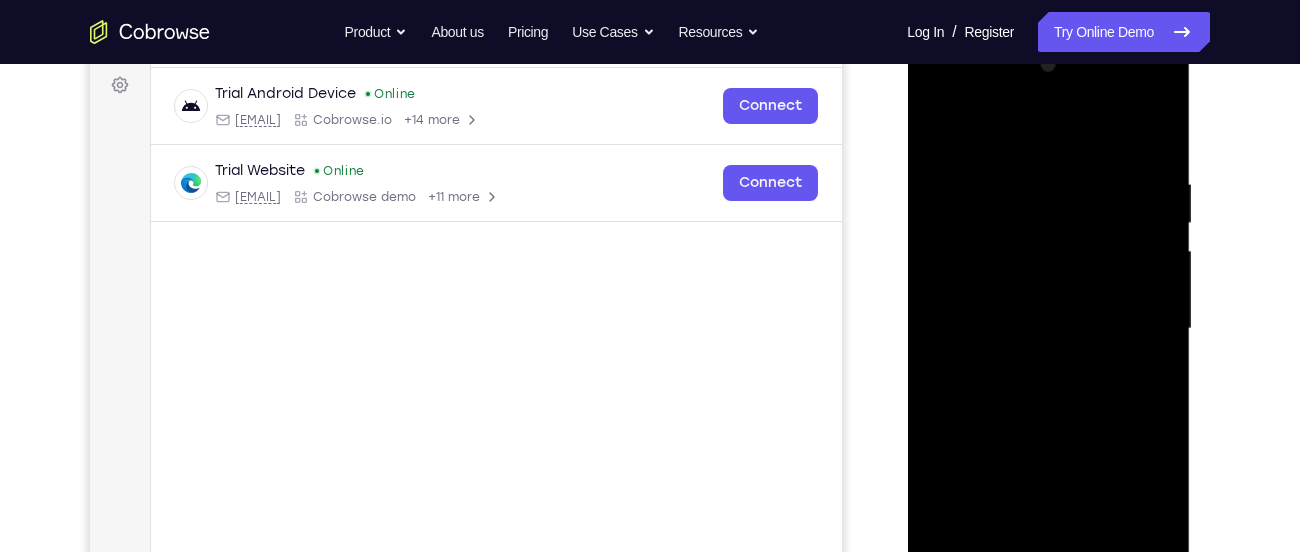click at bounding box center [1048, 329] 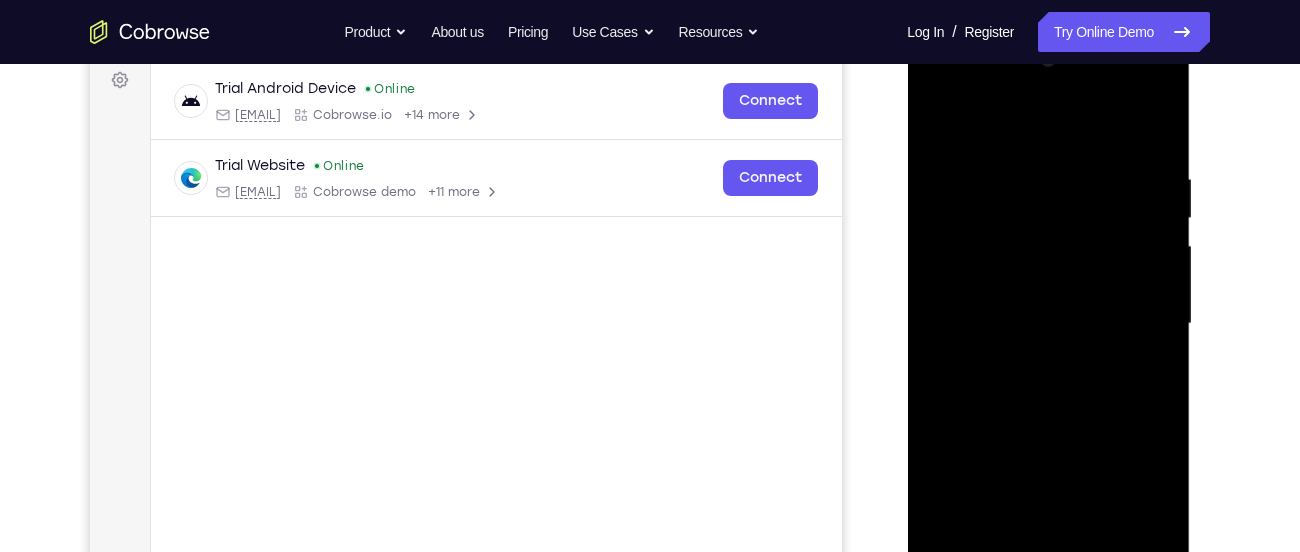 scroll, scrollTop: 321, scrollLeft: 0, axis: vertical 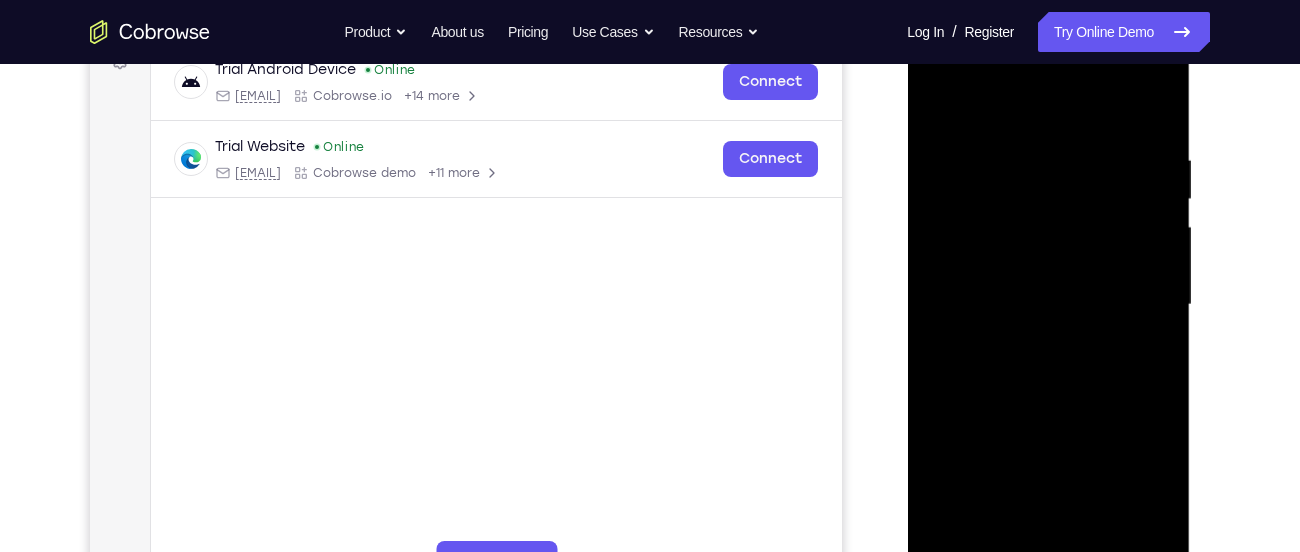 click at bounding box center [1048, 305] 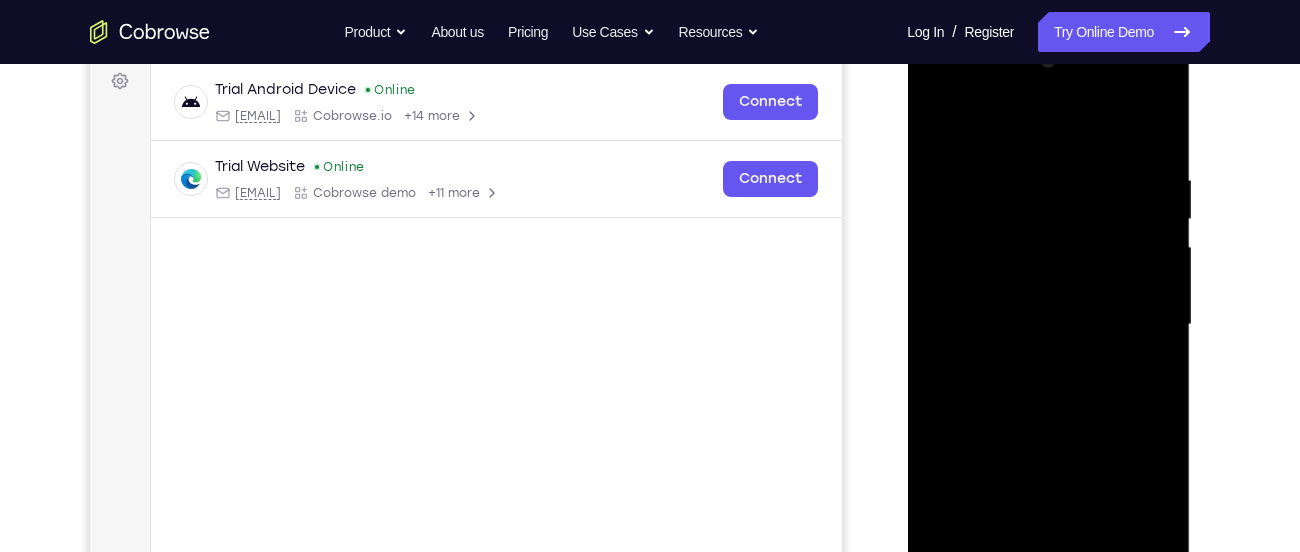 scroll, scrollTop: 529, scrollLeft: 0, axis: vertical 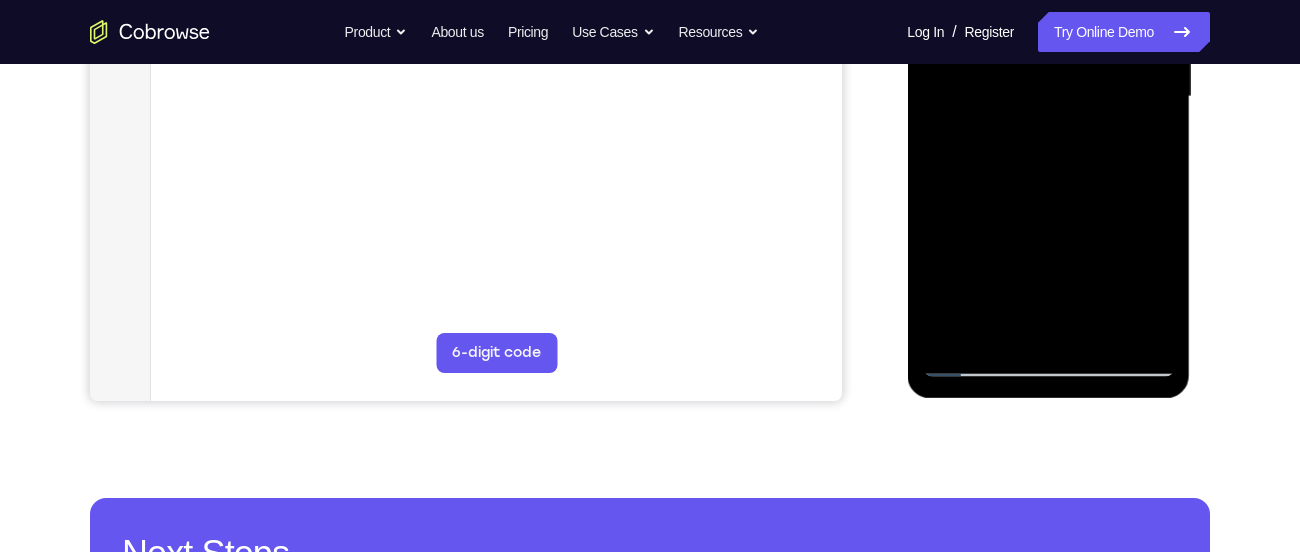 click at bounding box center (1048, 97) 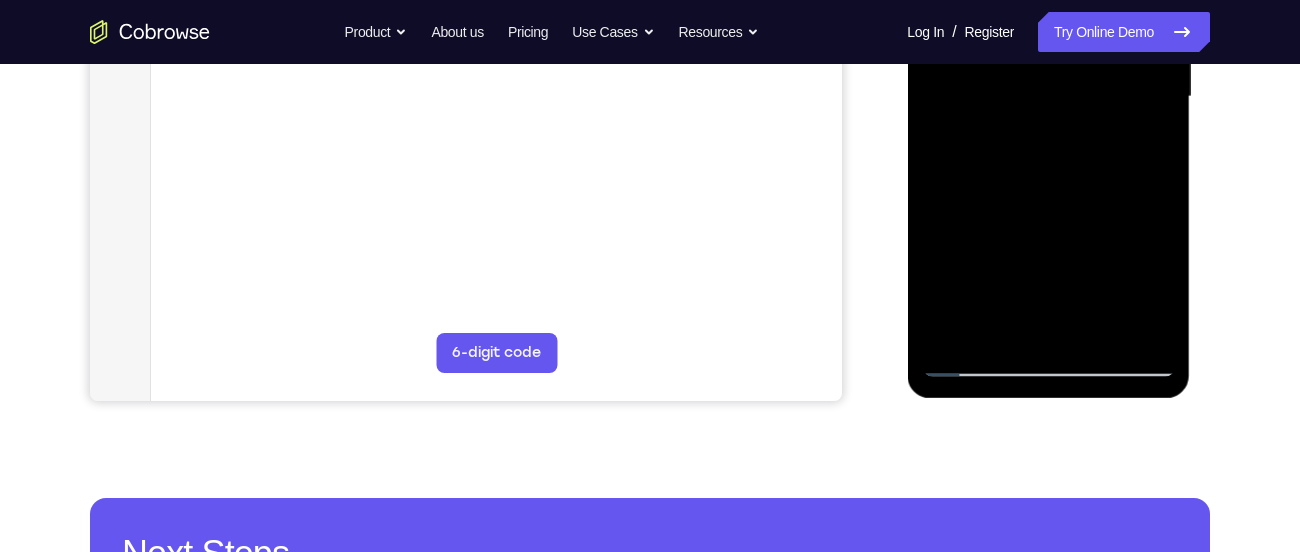 drag, startPoint x: 997, startPoint y: 258, endPoint x: 1002, endPoint y: 153, distance: 105.11898 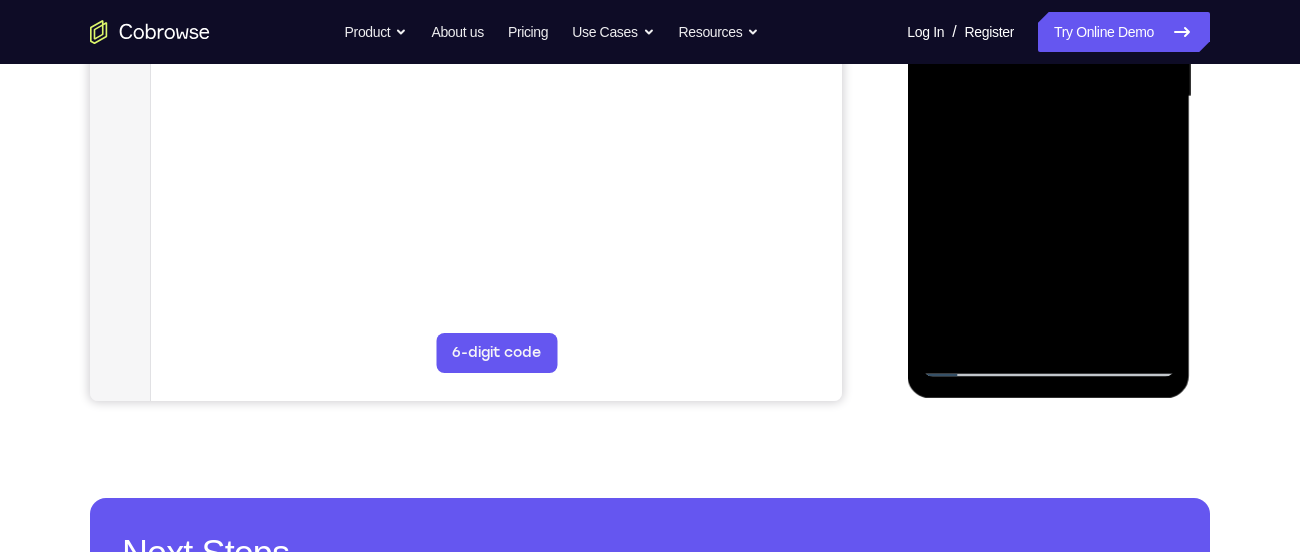 click at bounding box center (1048, 97) 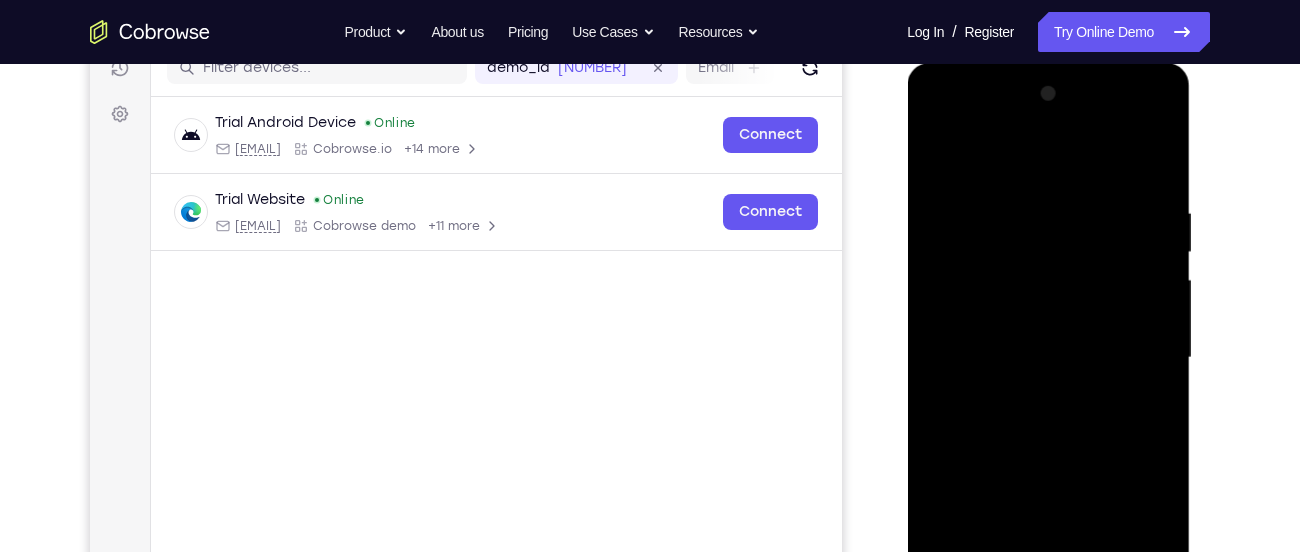 scroll, scrollTop: 267, scrollLeft: 0, axis: vertical 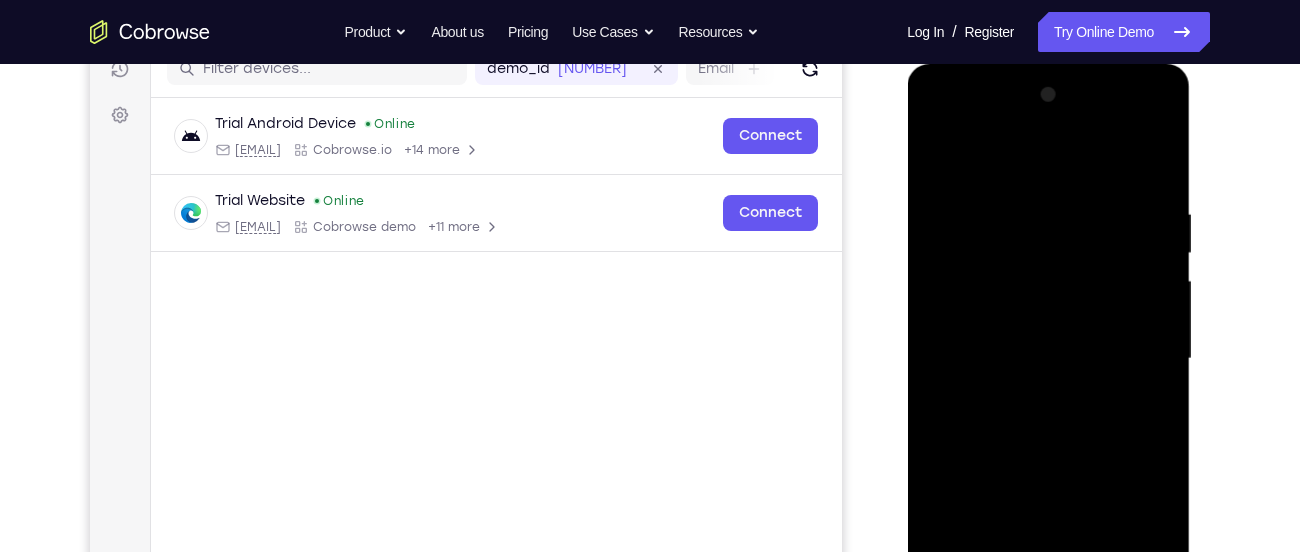 click at bounding box center [1048, 359] 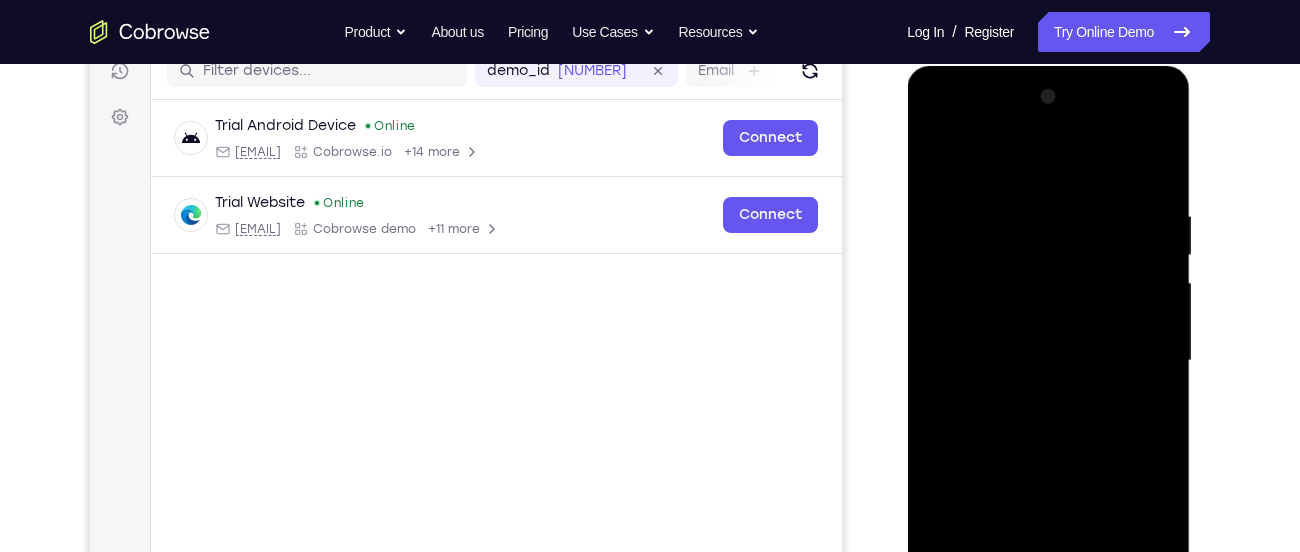scroll, scrollTop: 310, scrollLeft: 0, axis: vertical 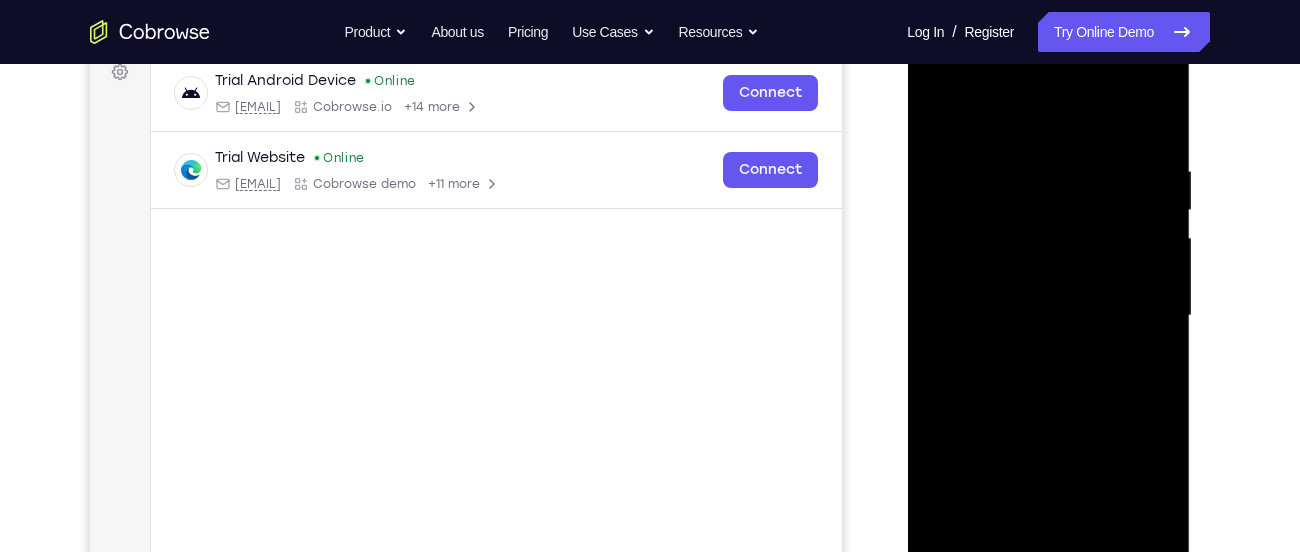 click at bounding box center [1048, 316] 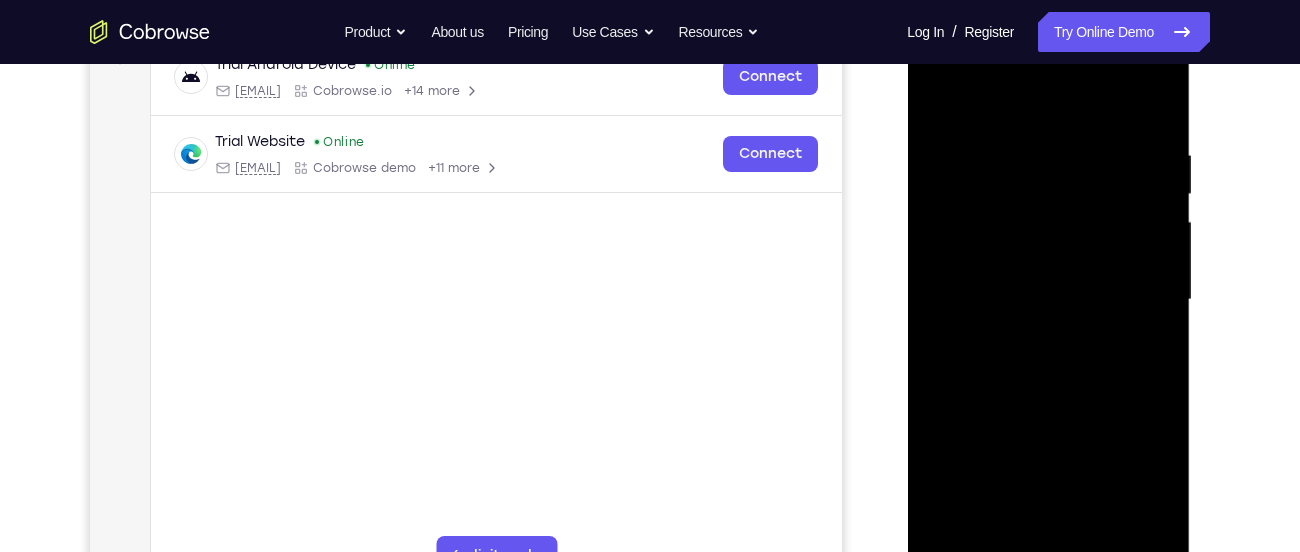 scroll, scrollTop: 331, scrollLeft: 0, axis: vertical 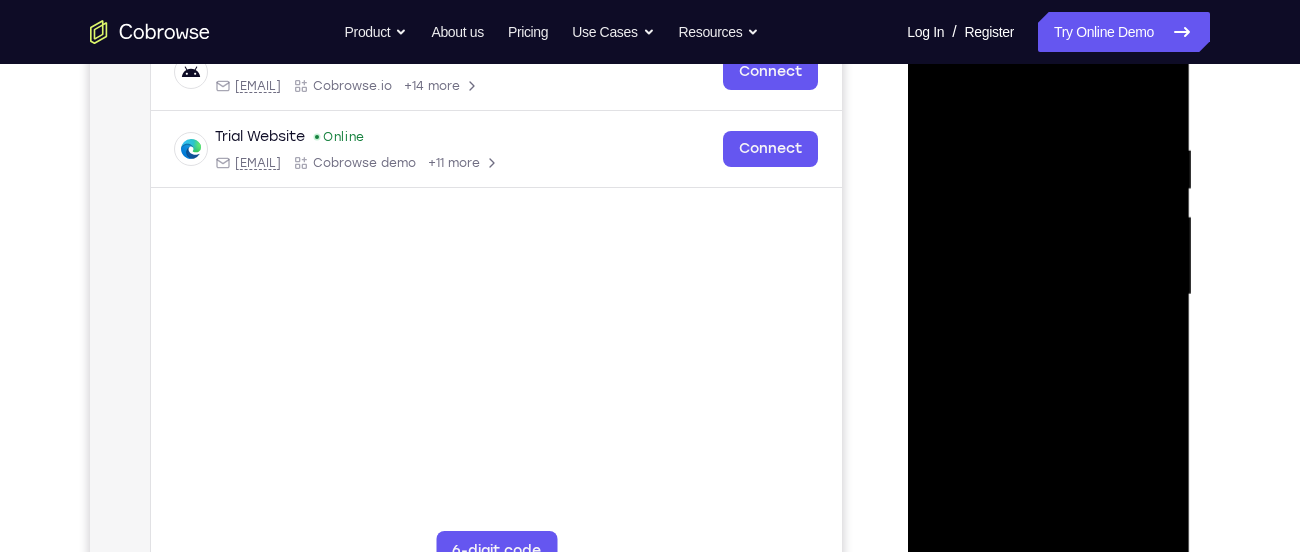 click at bounding box center (1048, 295) 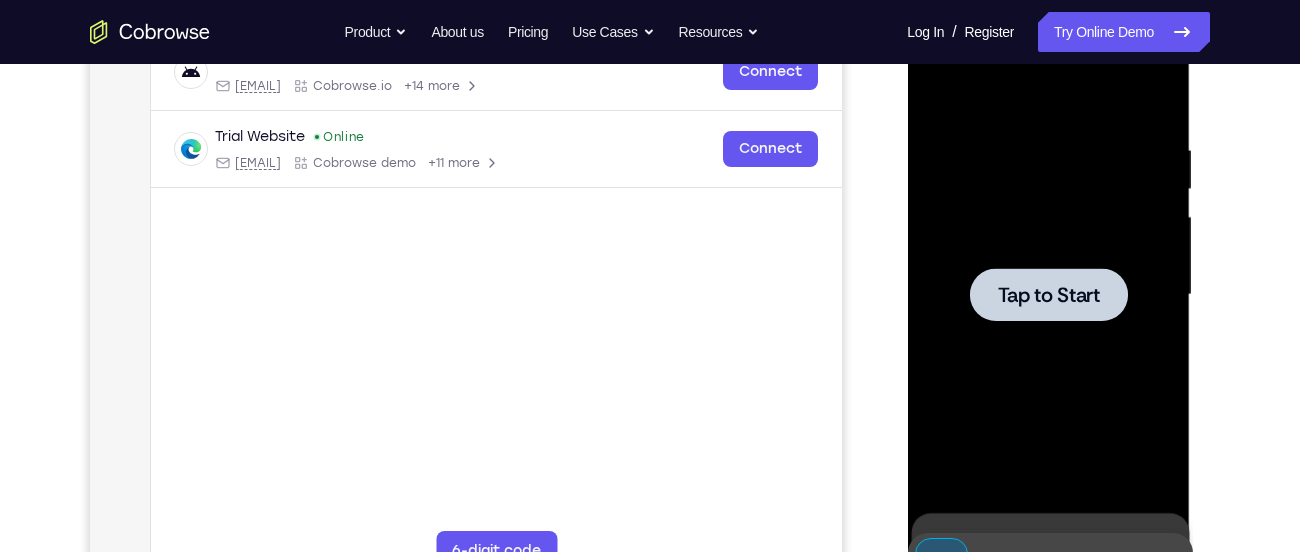click on "Tap to Start" at bounding box center [1048, 295] 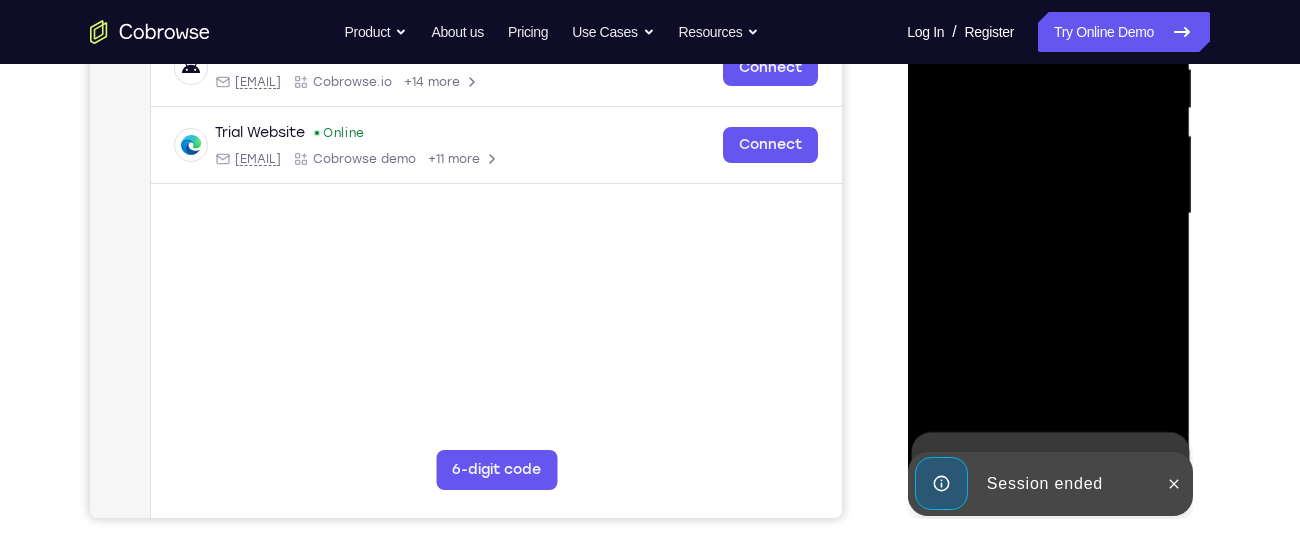 scroll, scrollTop: 426, scrollLeft: 0, axis: vertical 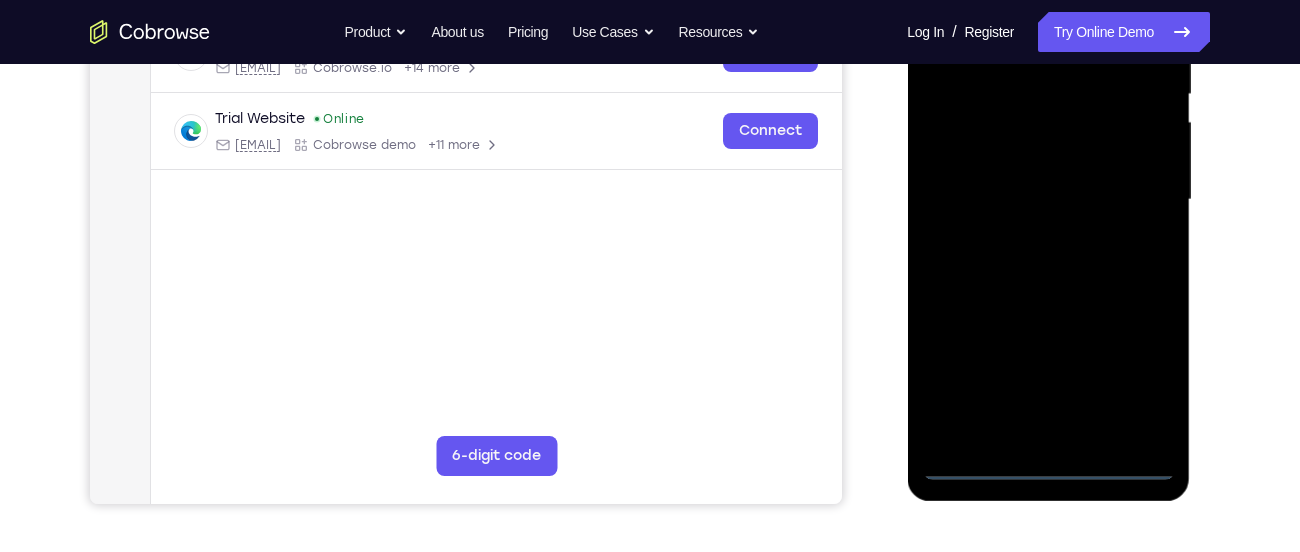click at bounding box center (1048, 200) 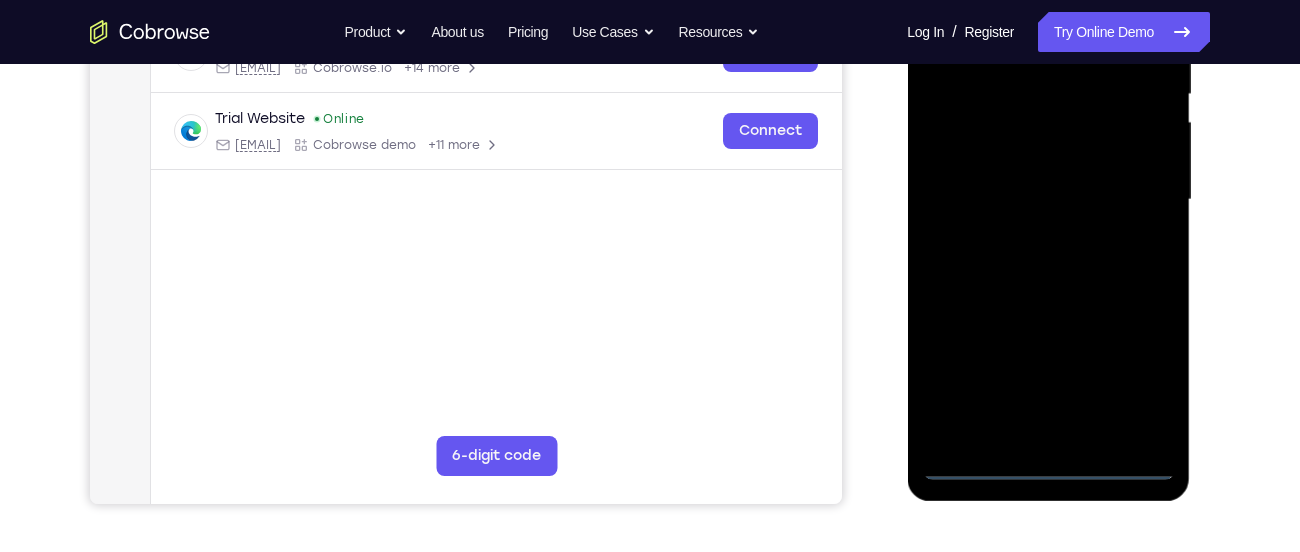 click at bounding box center (1048, 200) 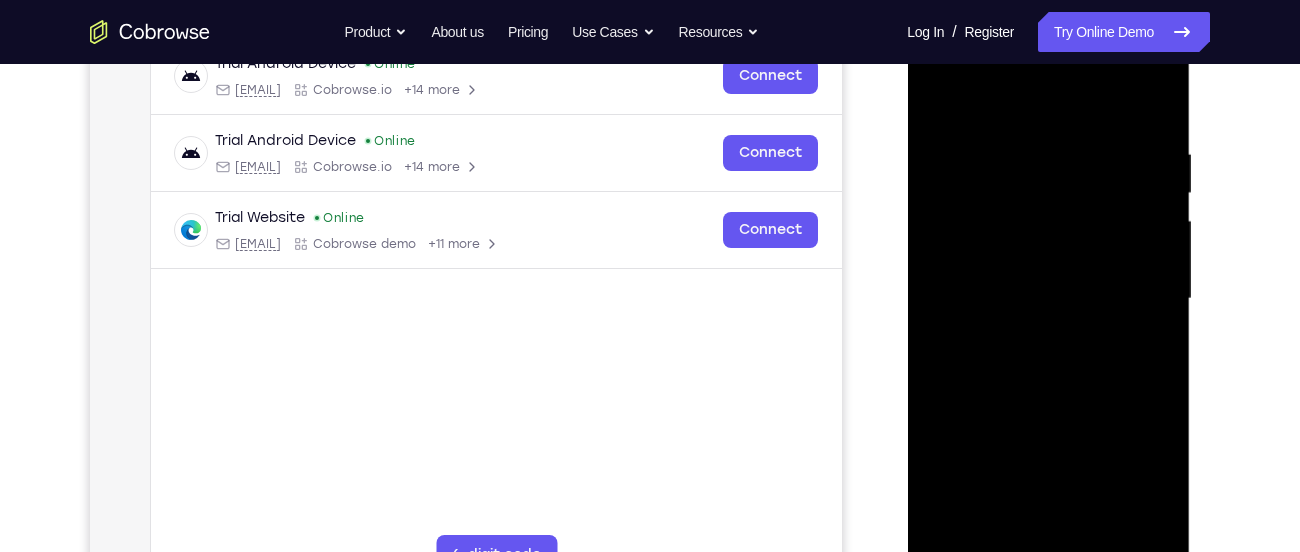 scroll, scrollTop: 323, scrollLeft: 0, axis: vertical 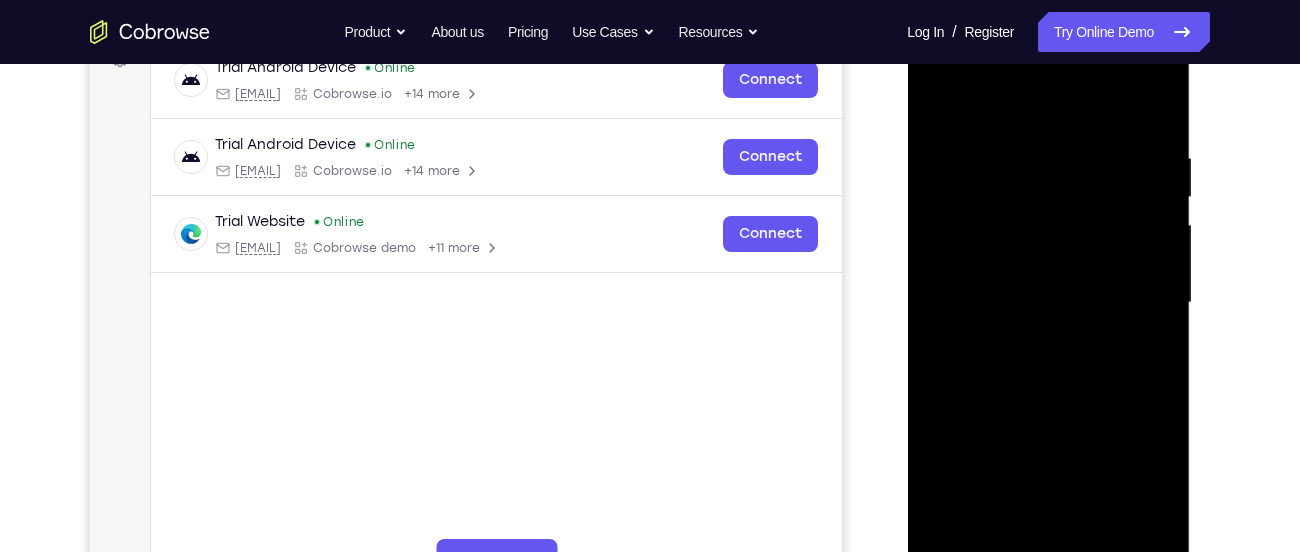 click at bounding box center (1048, 303) 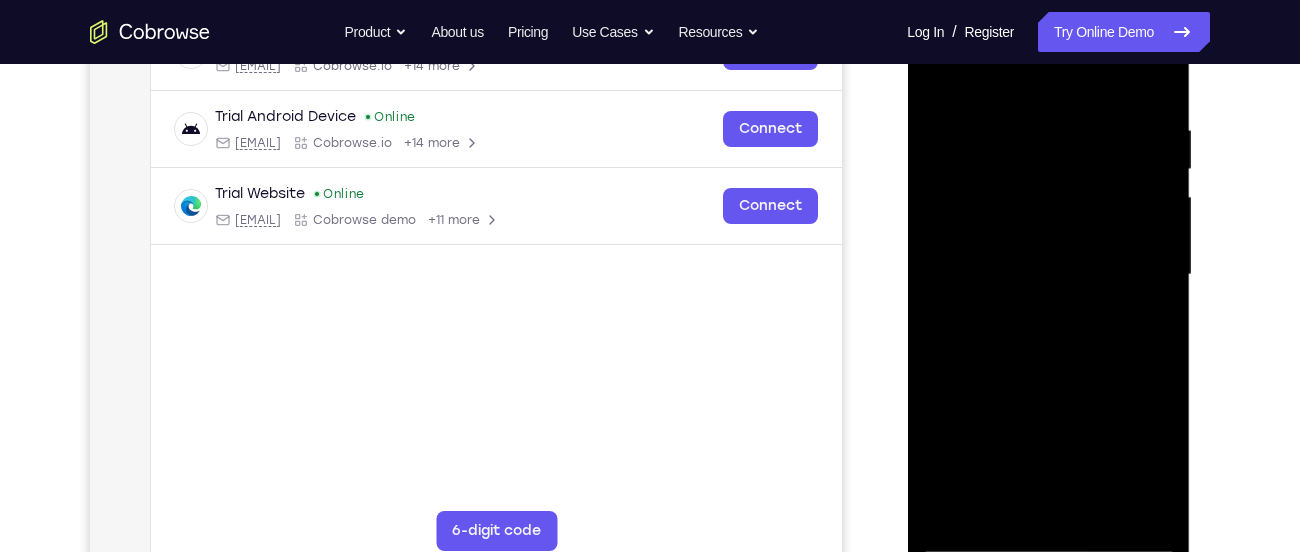 scroll, scrollTop: 348, scrollLeft: 0, axis: vertical 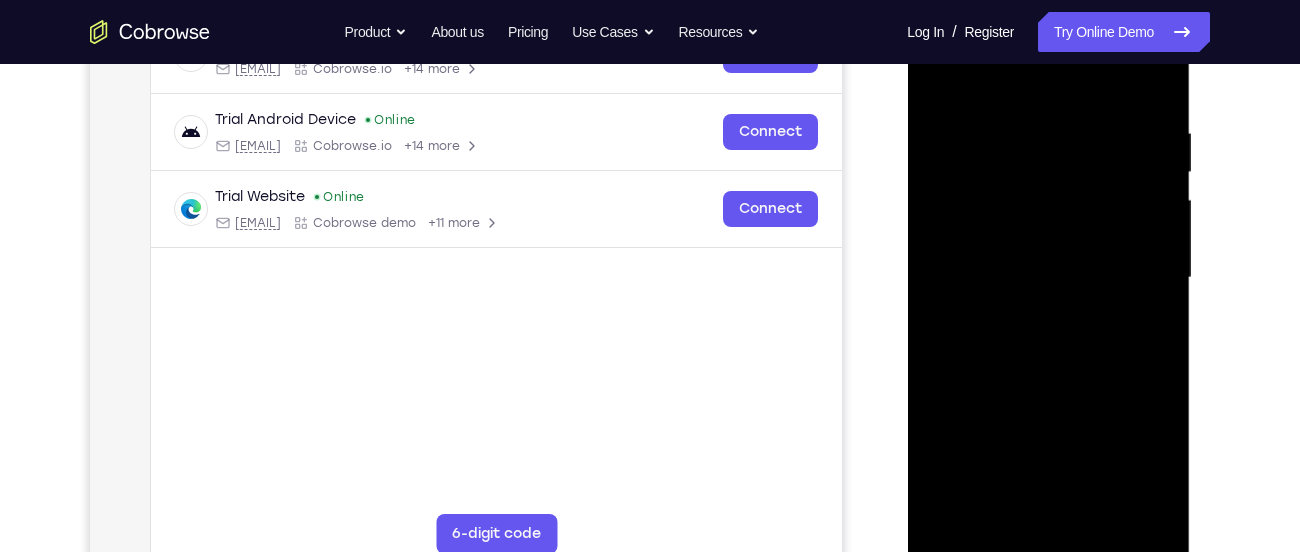 click at bounding box center [1048, 278] 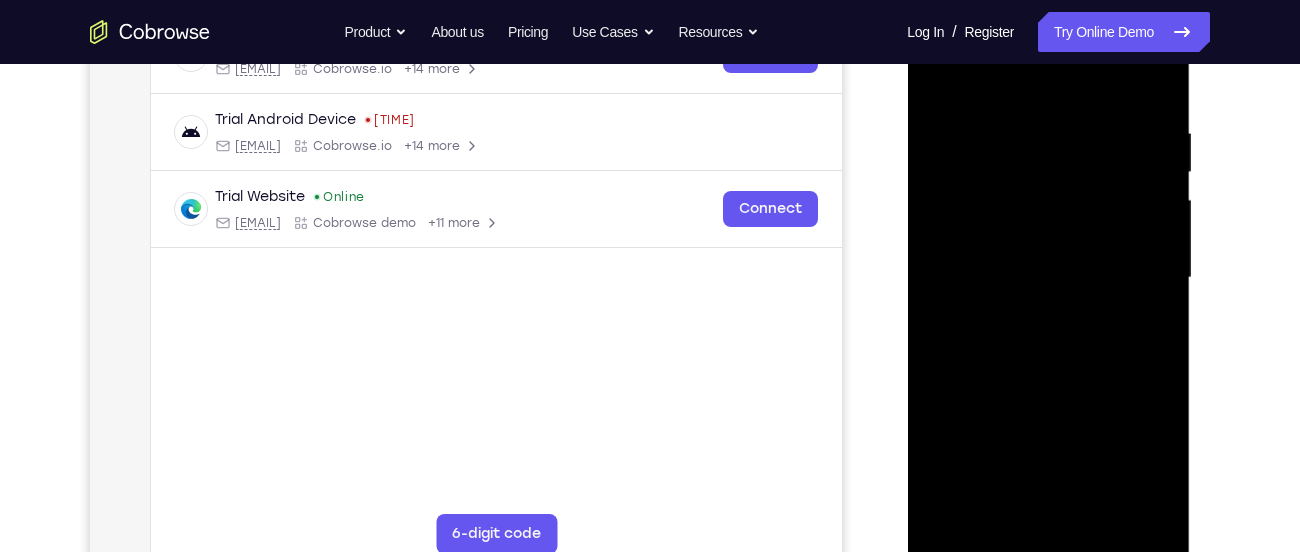 click at bounding box center (1048, 278) 